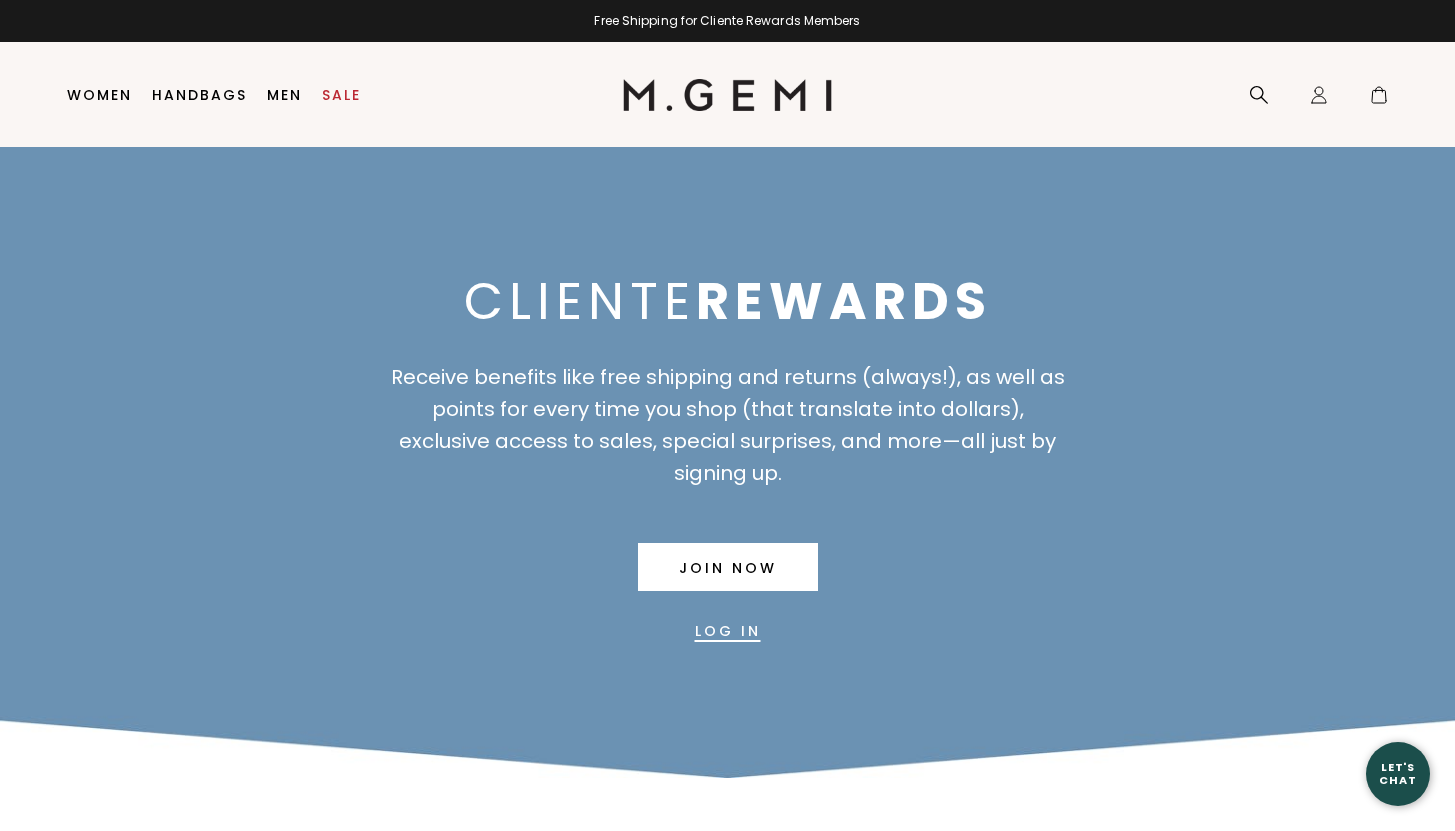 scroll, scrollTop: 0, scrollLeft: 0, axis: both 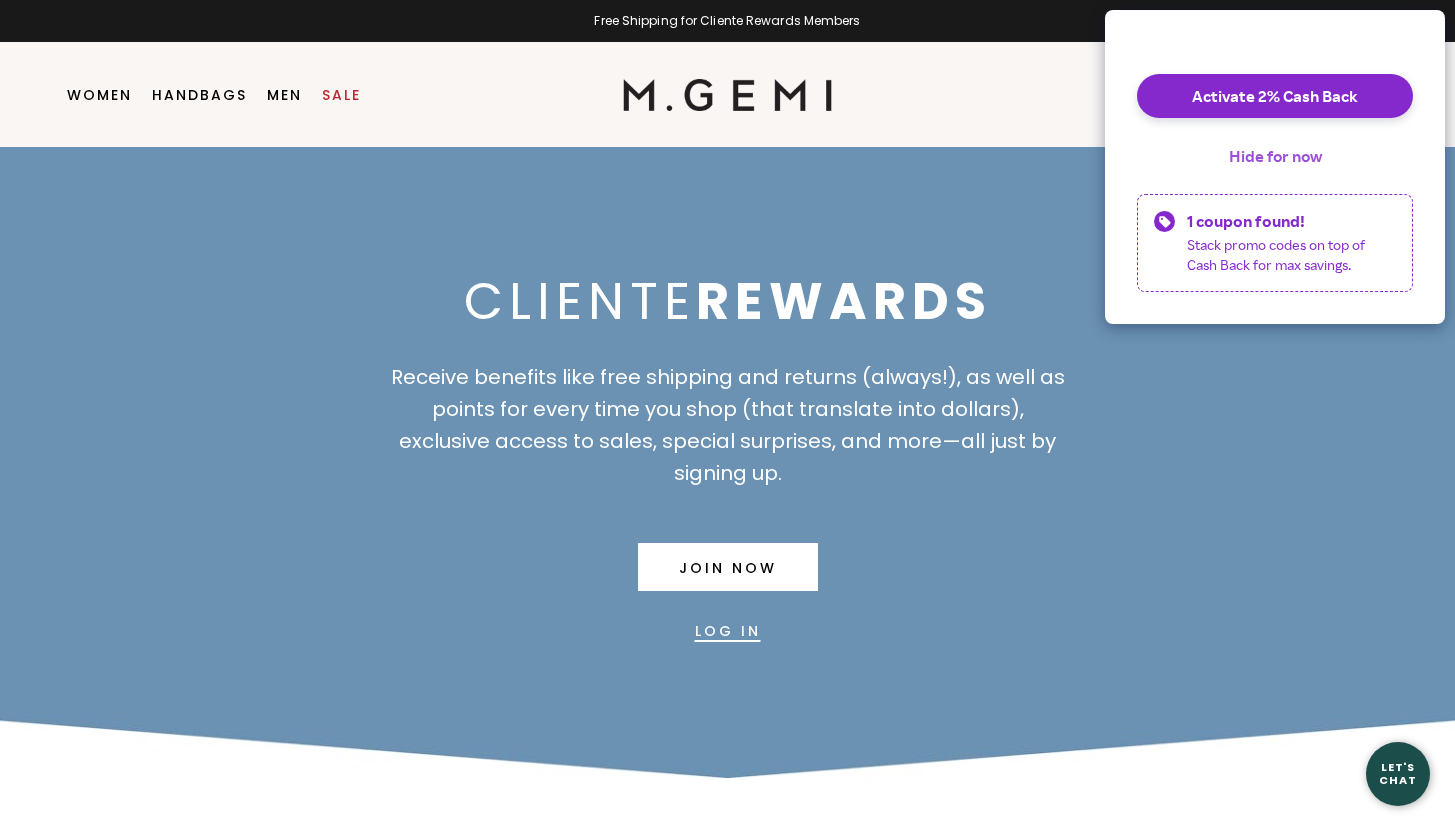 click on "Hide for now" at bounding box center (1275, 156) 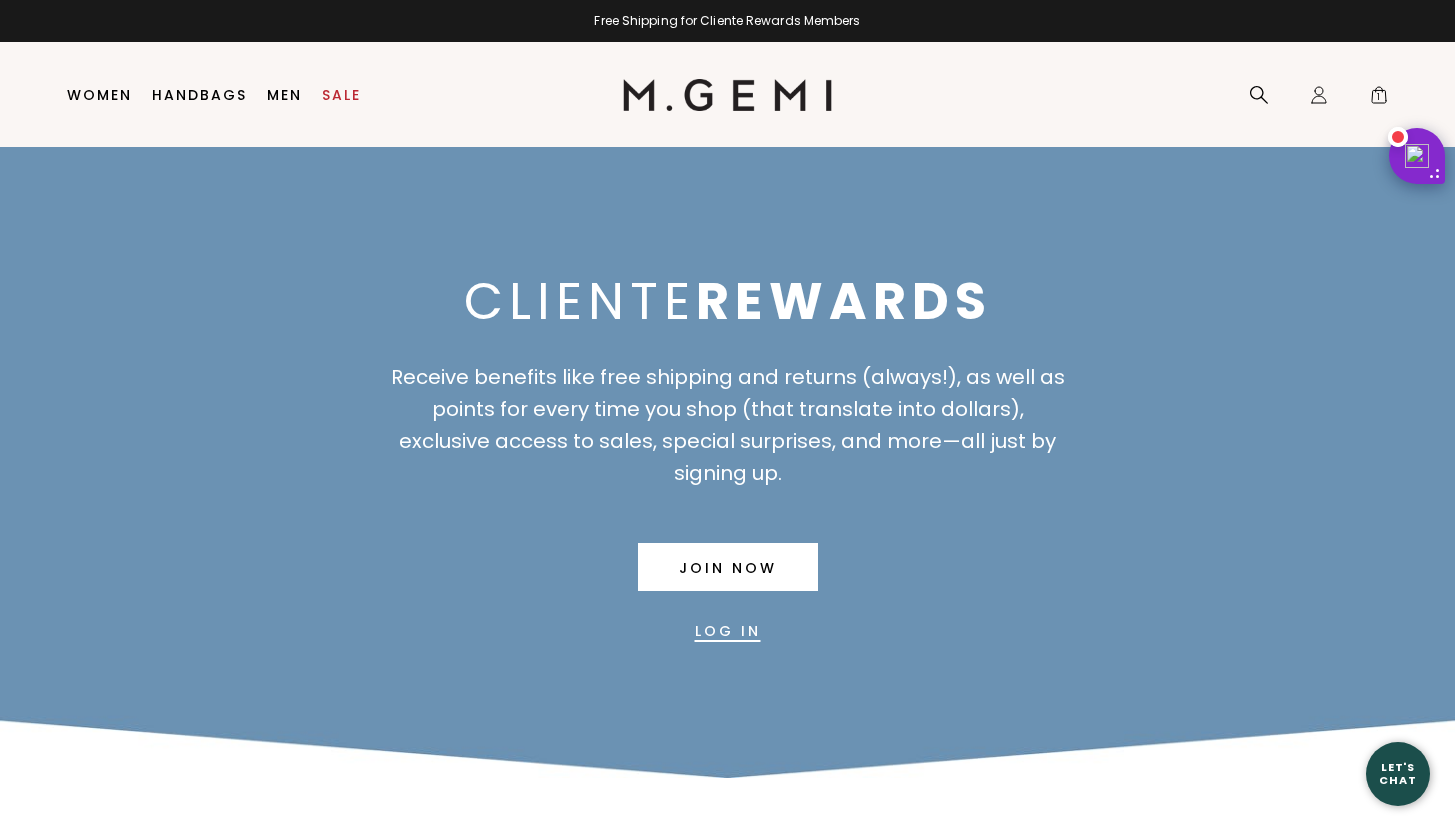click on "Log In" at bounding box center (728, 631) 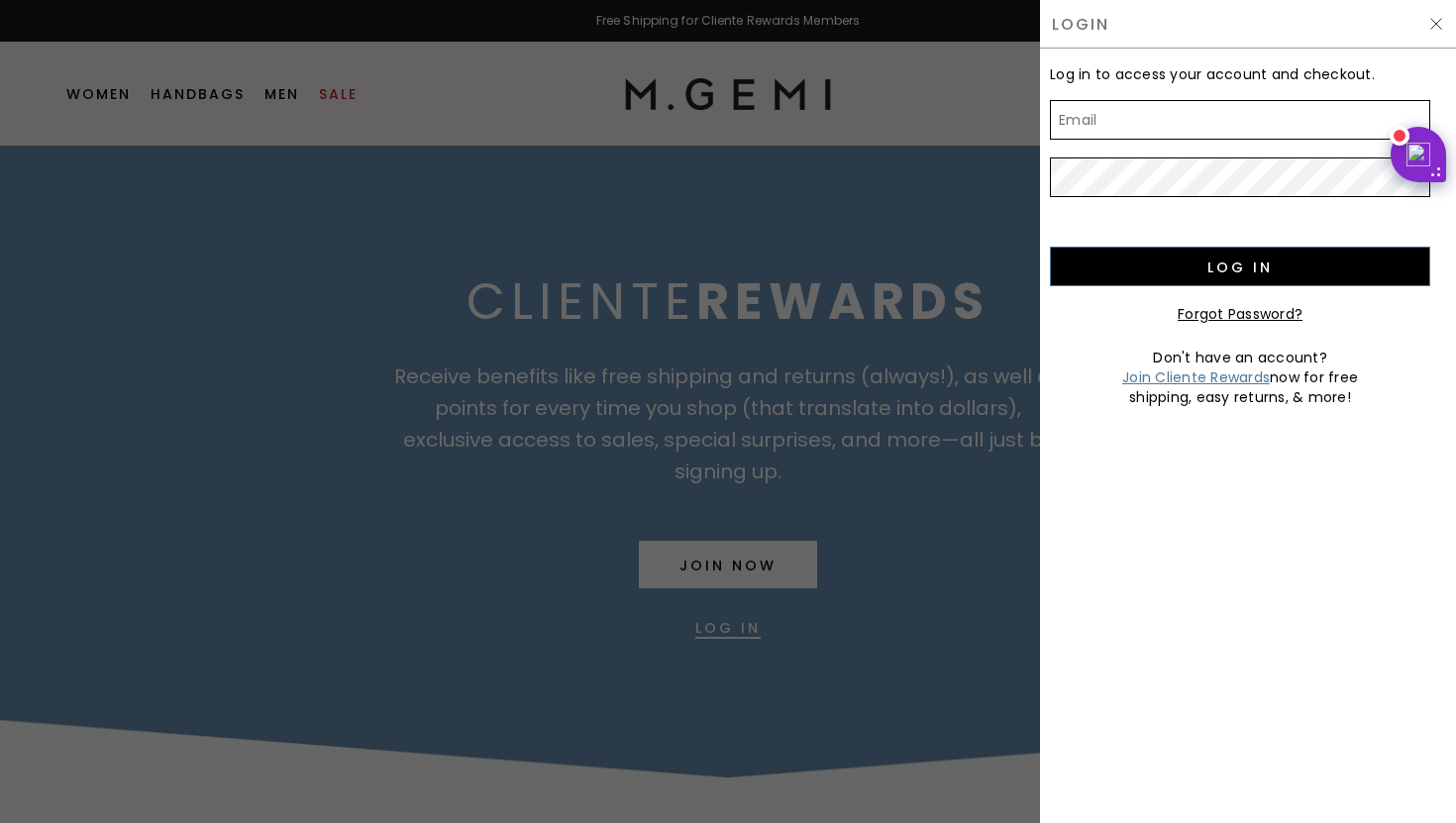 click on "Email" at bounding box center (1240, 120) 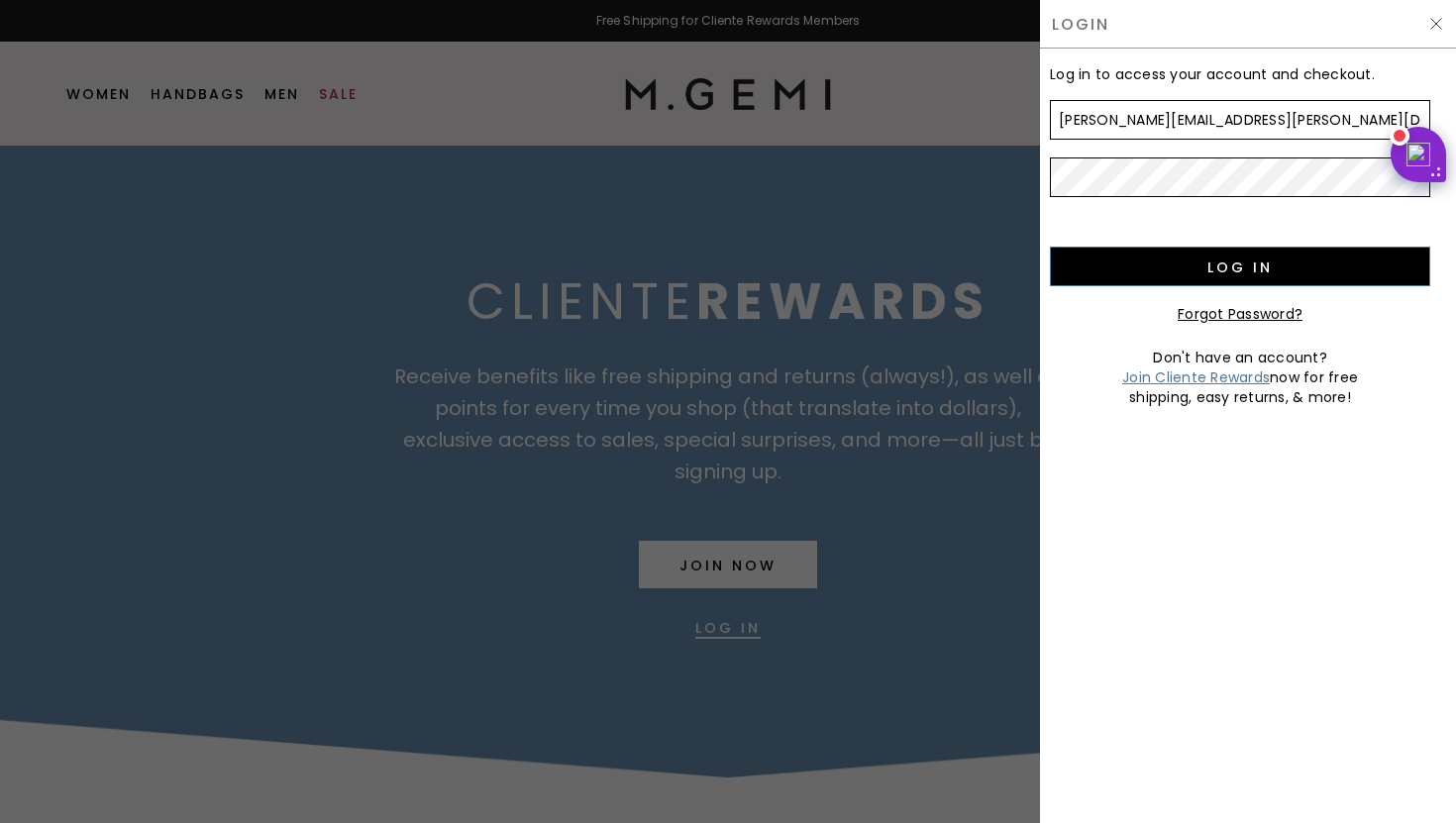 type on "nancy.domer@gmail.com" 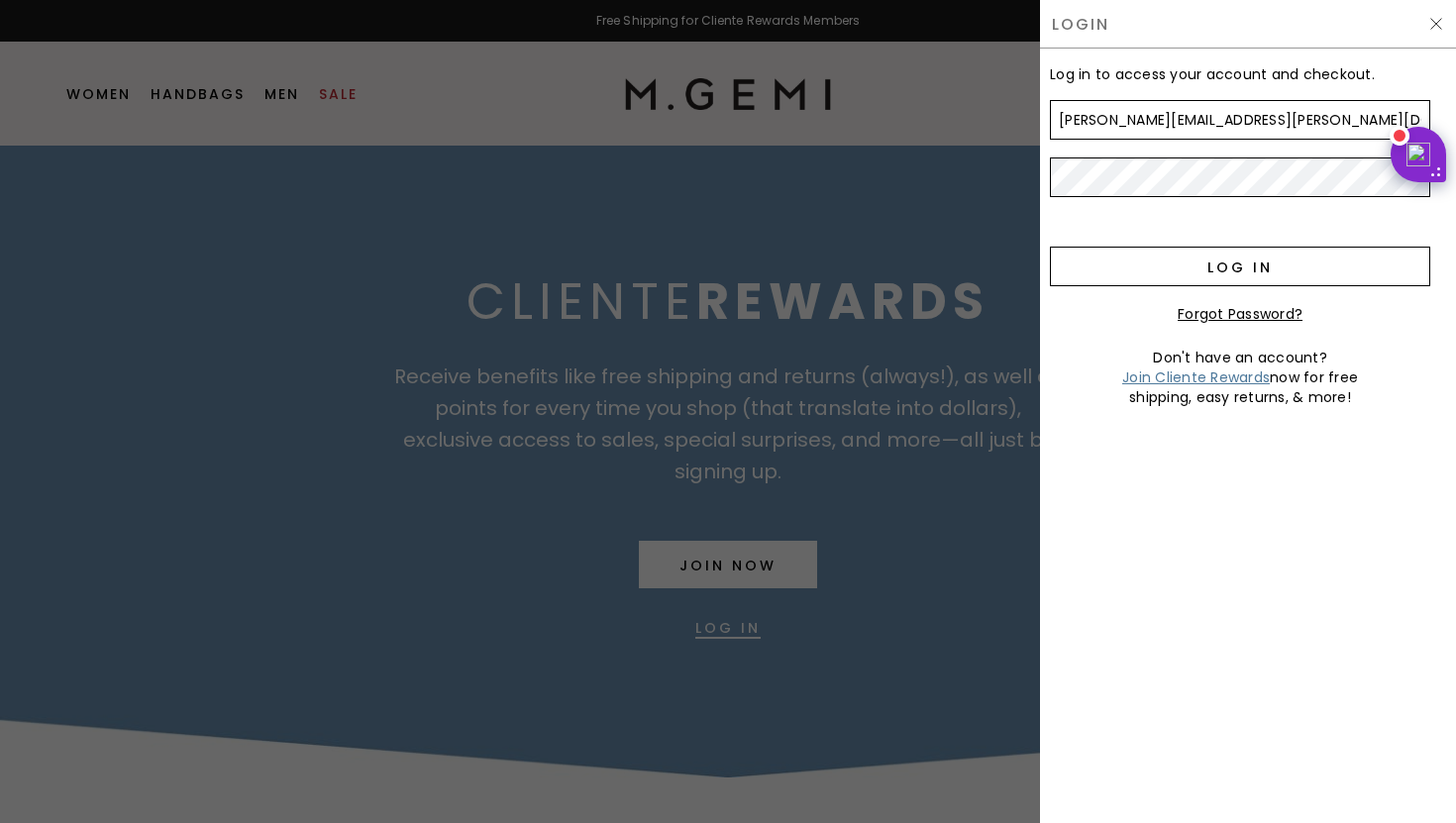 click on "Log in" at bounding box center (1240, 266) 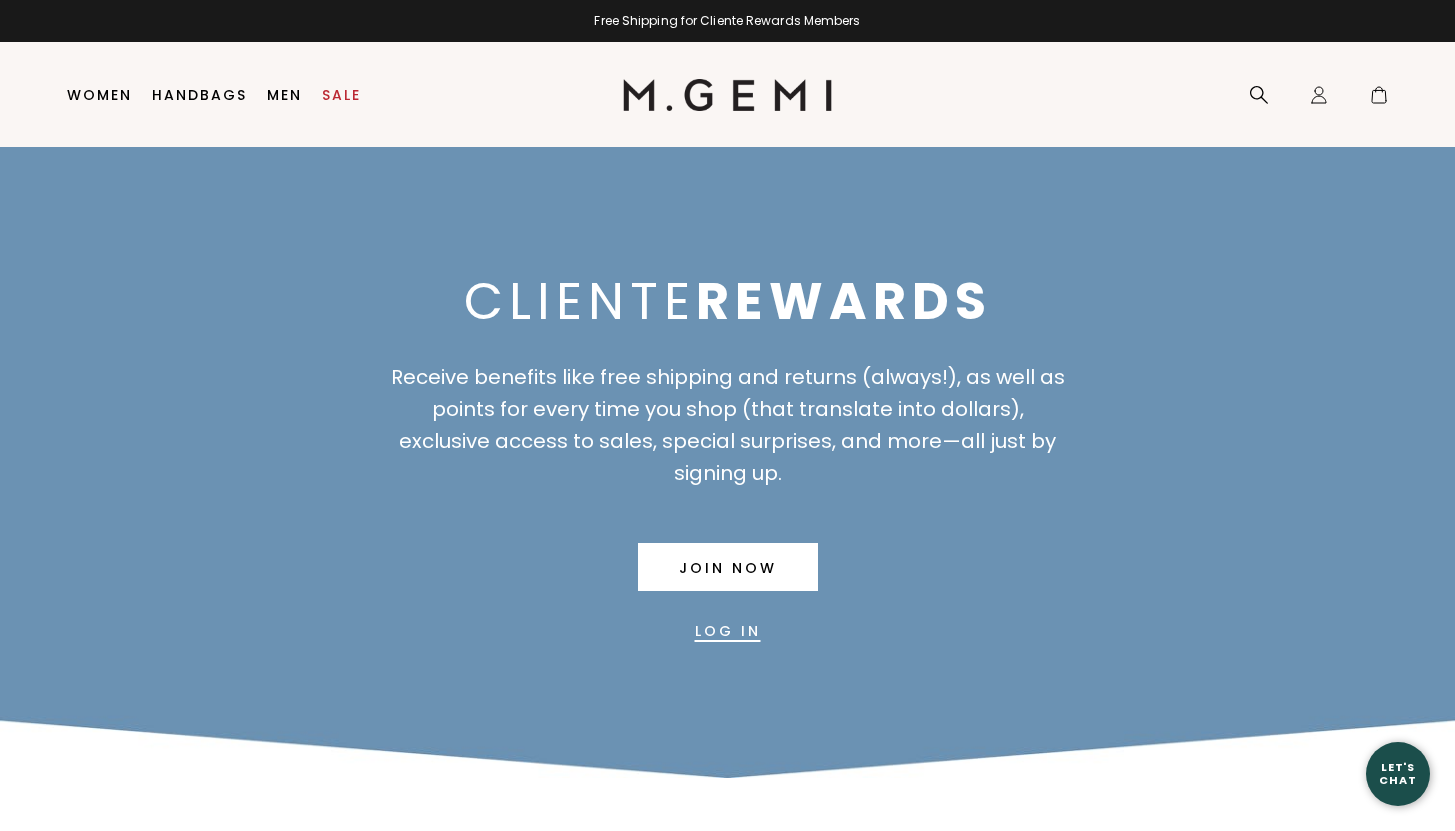 scroll, scrollTop: 0, scrollLeft: 0, axis: both 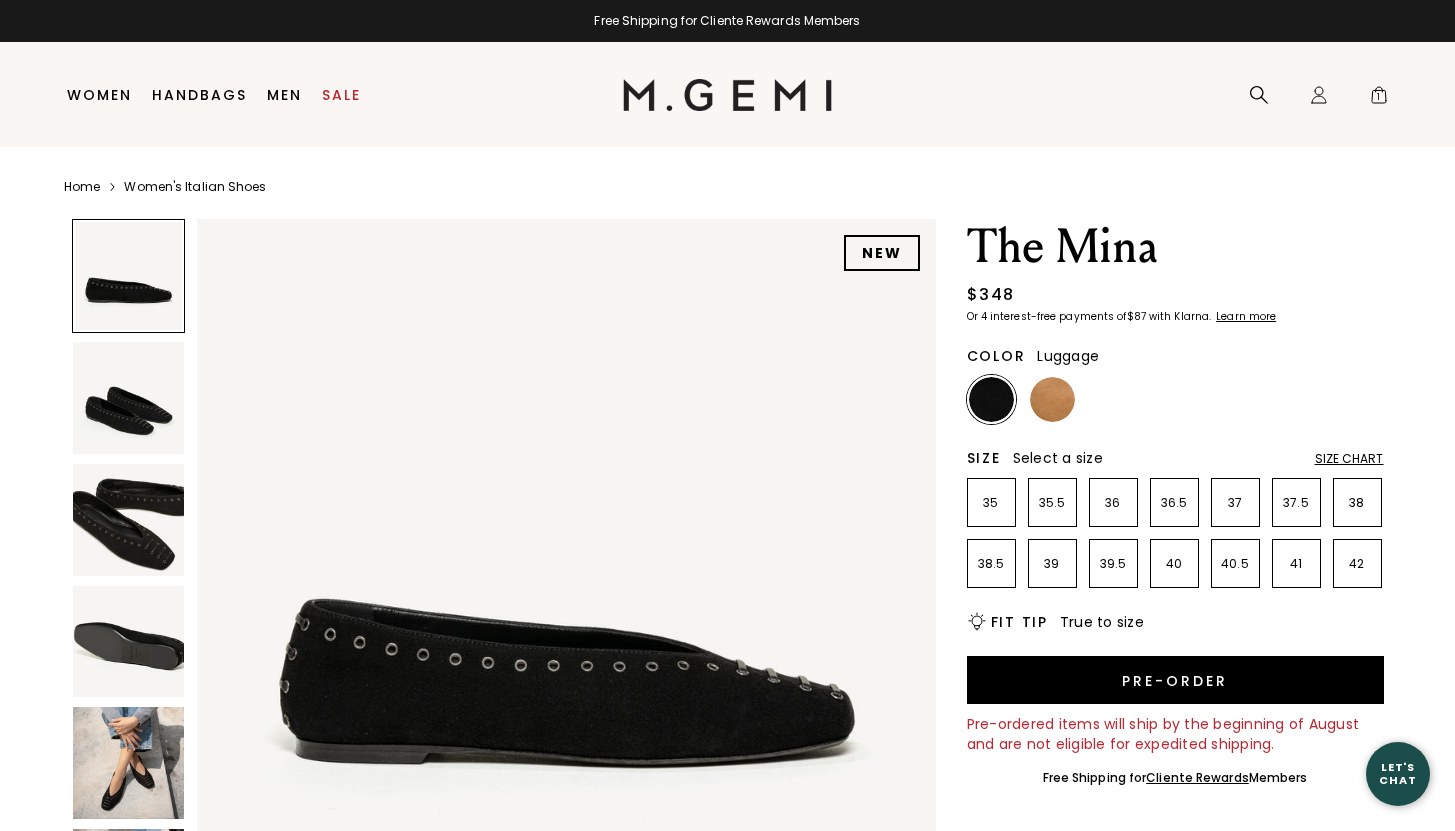 click at bounding box center (1052, 399) 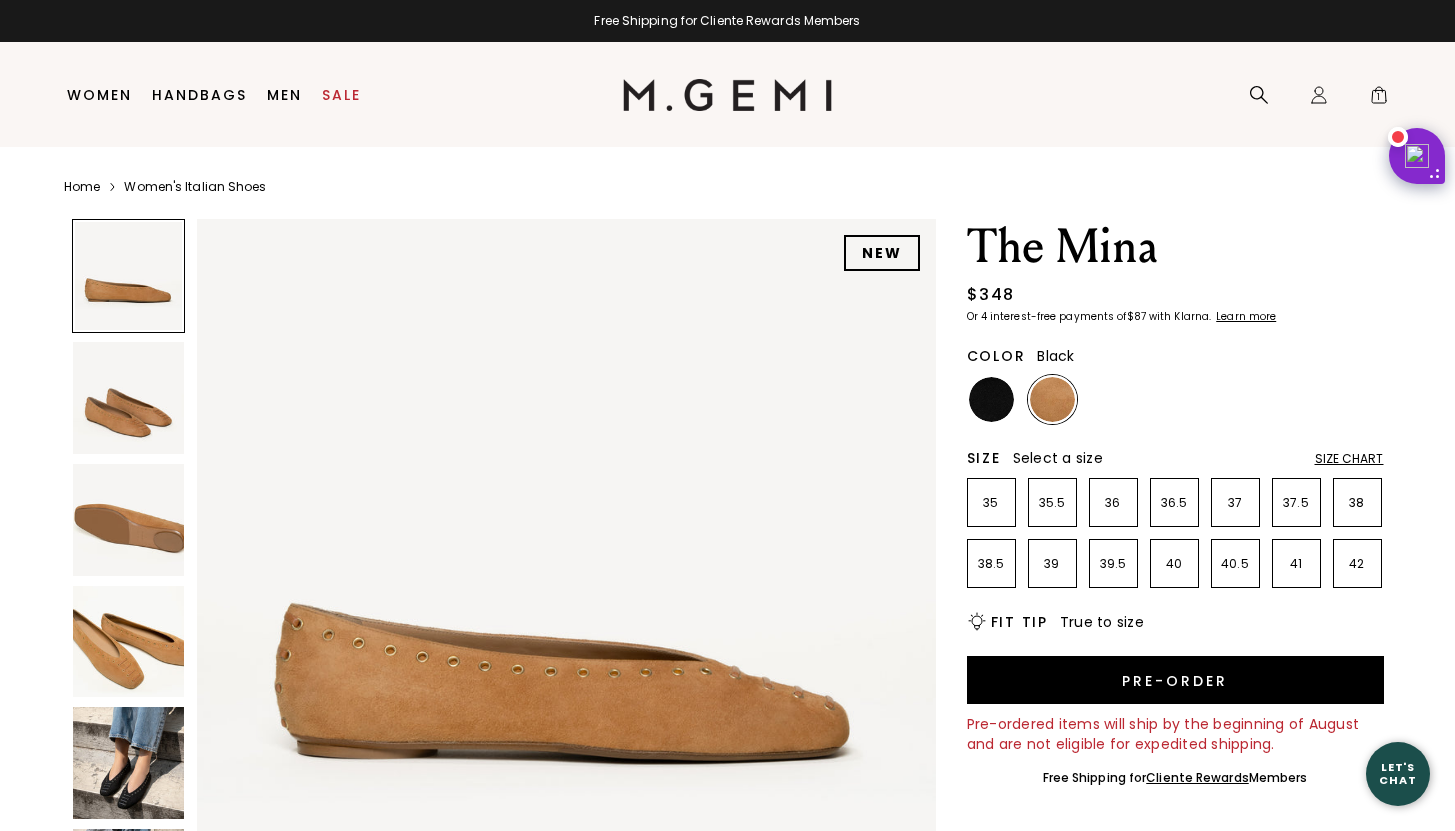click at bounding box center (991, 399) 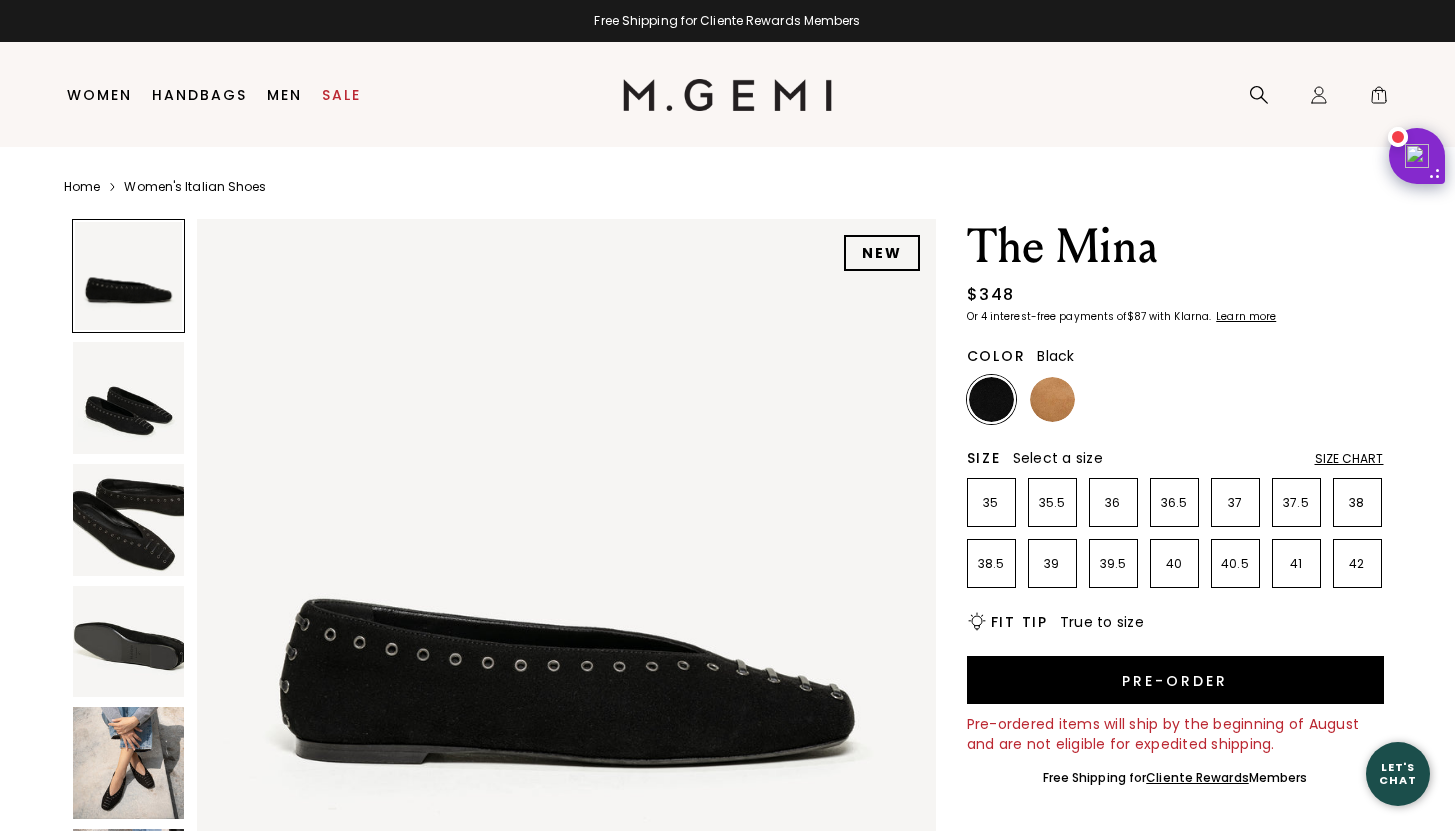 click at bounding box center (129, 763) 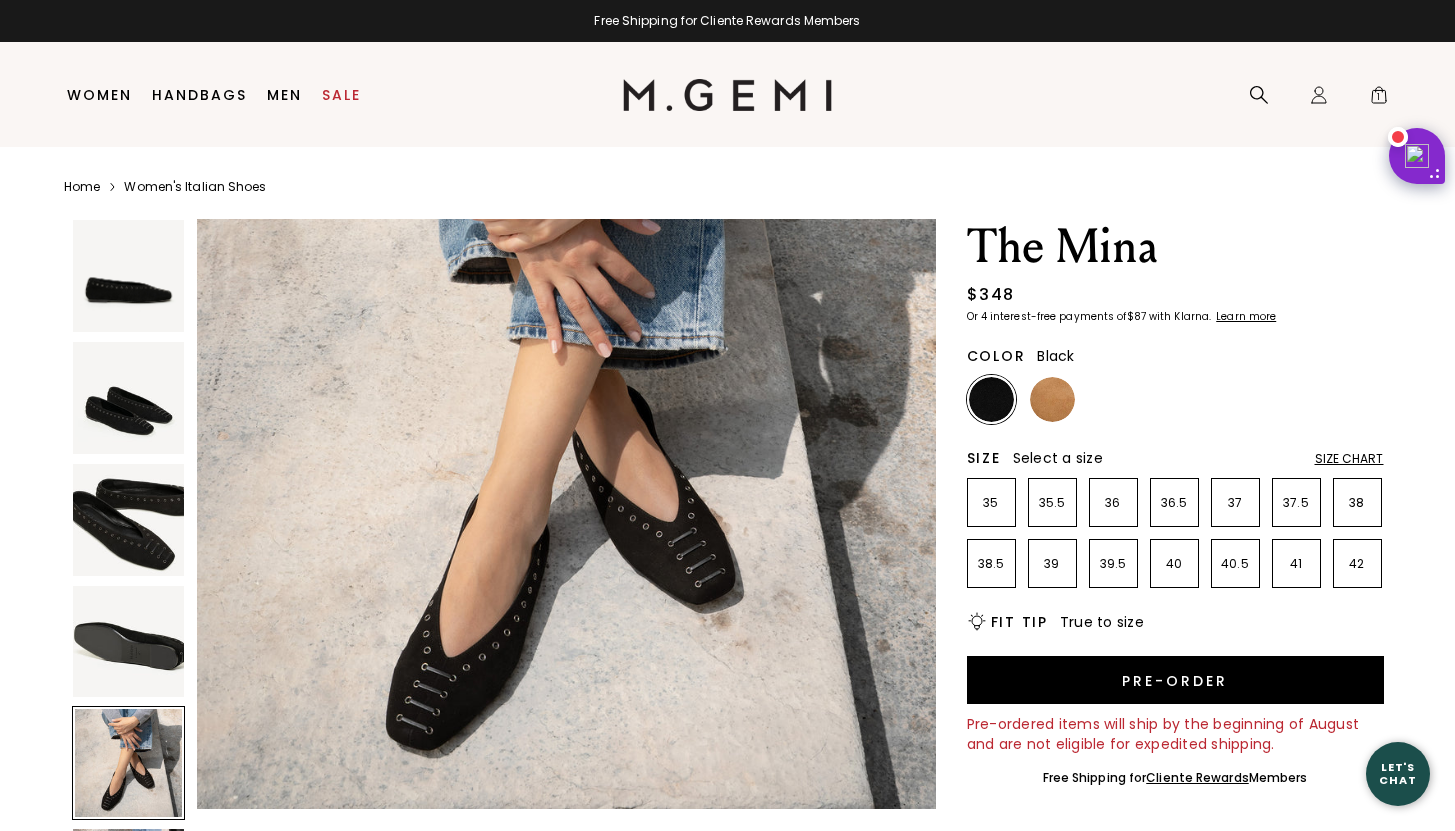 scroll, scrollTop: 3208, scrollLeft: 0, axis: vertical 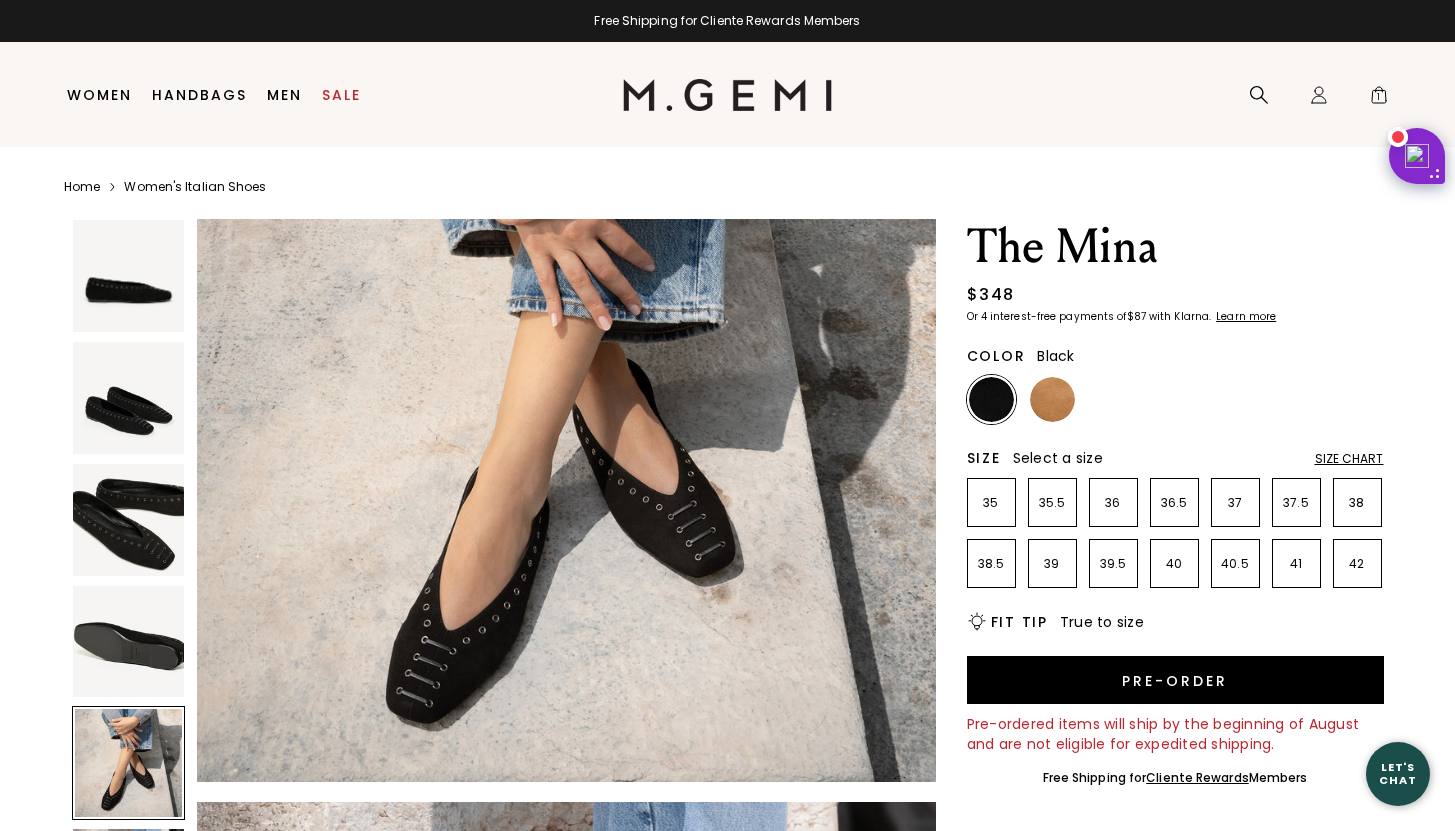 click at bounding box center (566, 413) 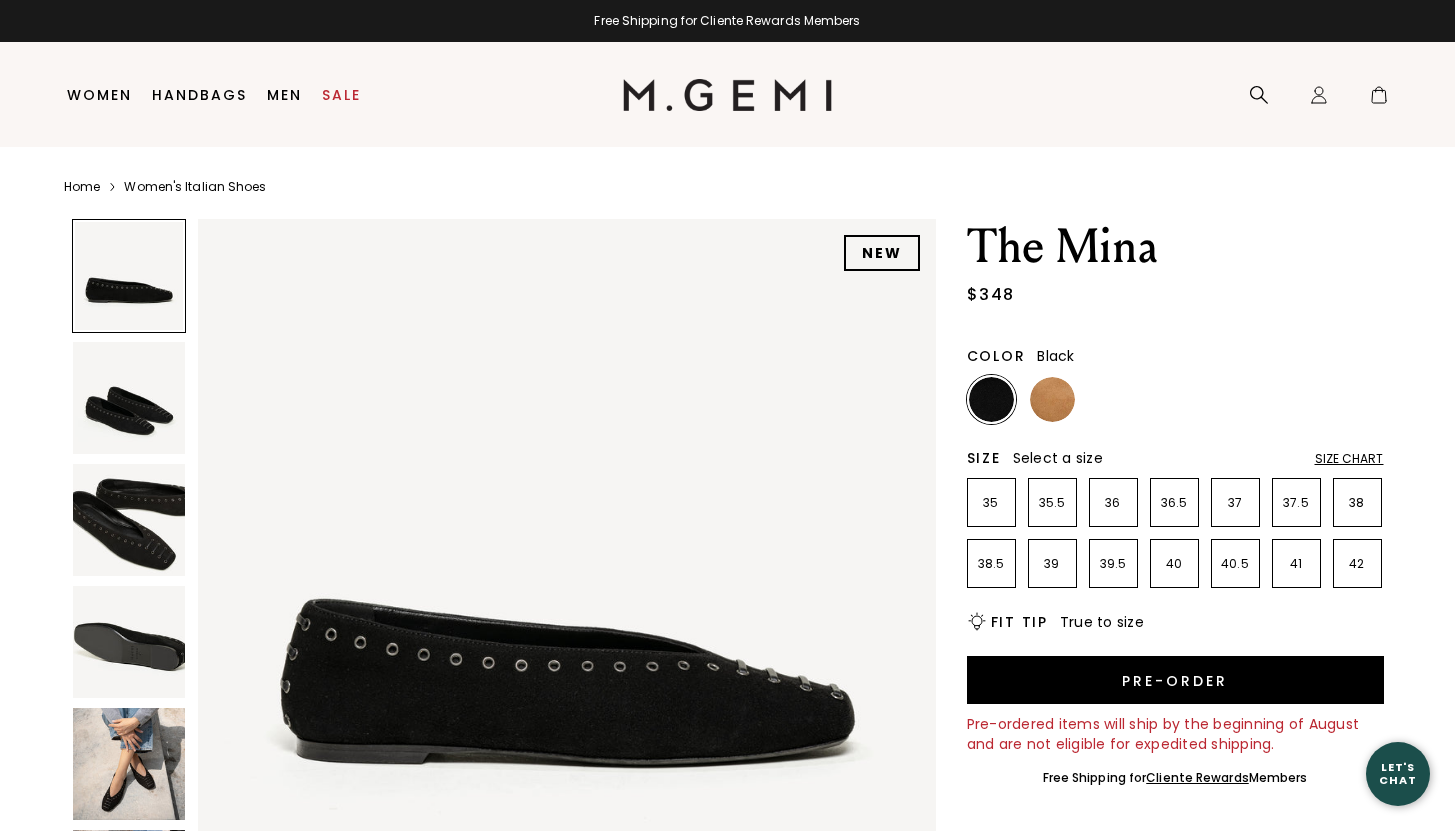 scroll, scrollTop: 0, scrollLeft: 0, axis: both 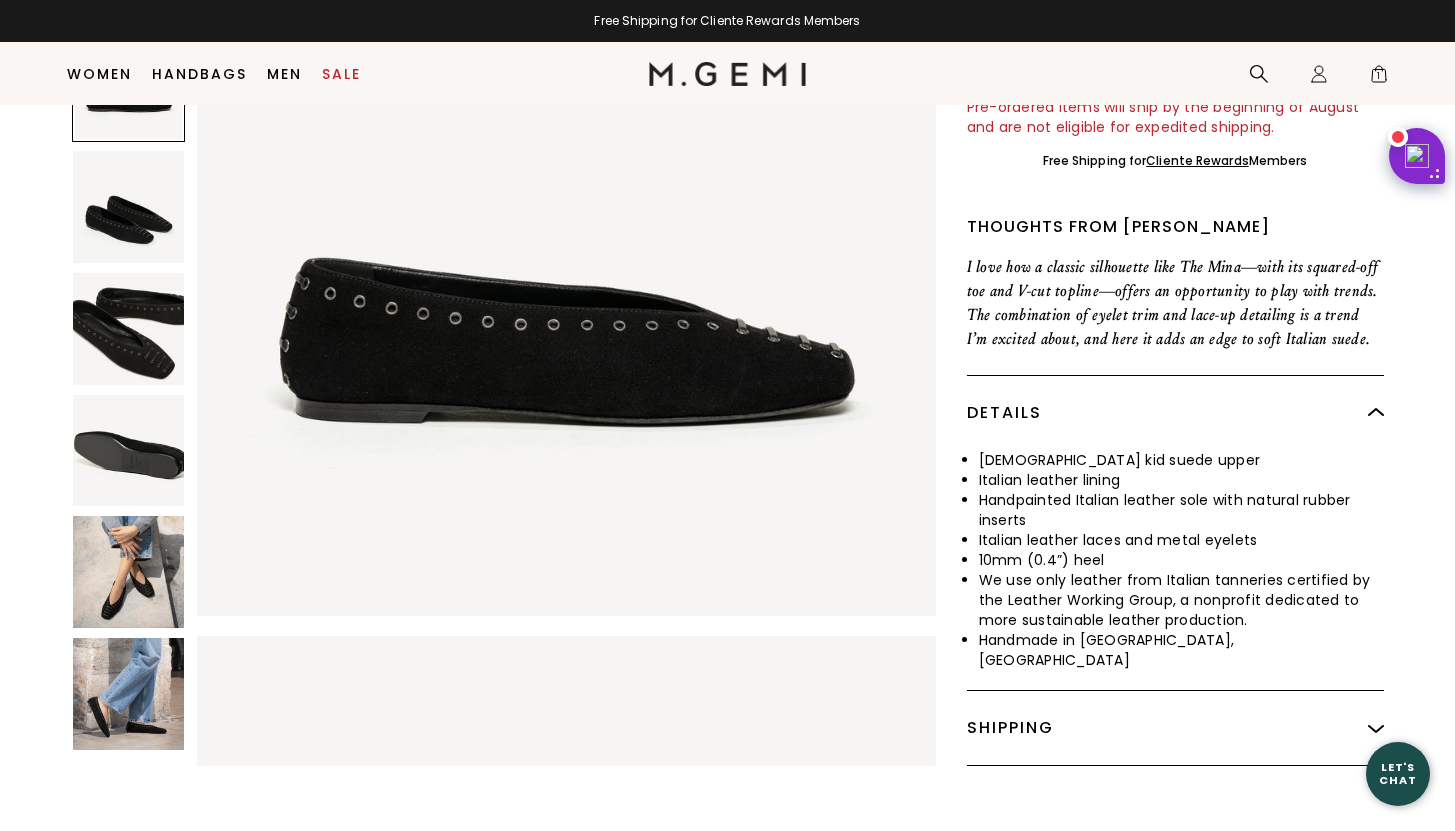 click at bounding box center (129, 694) 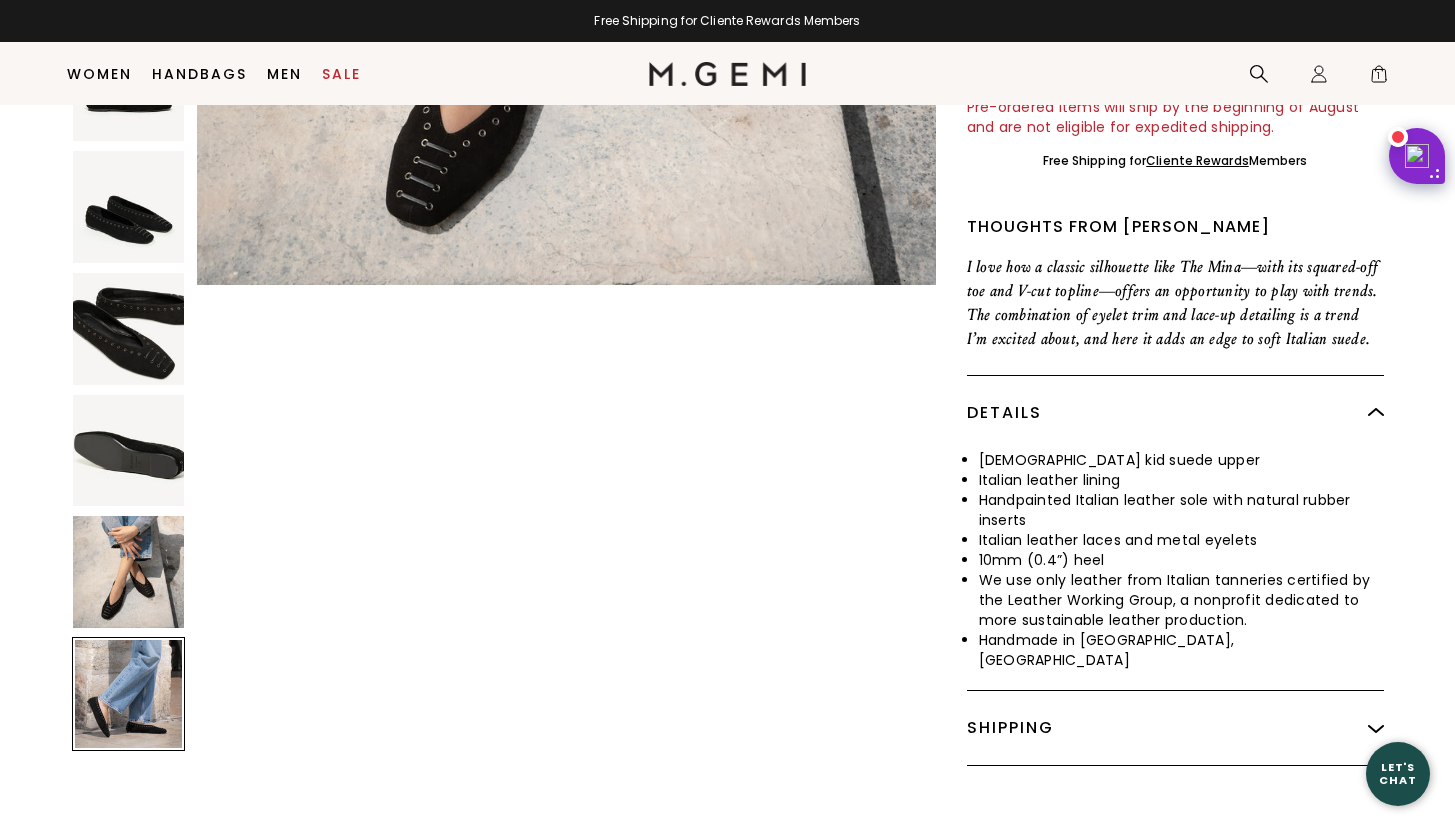 scroll, scrollTop: 3716, scrollLeft: 0, axis: vertical 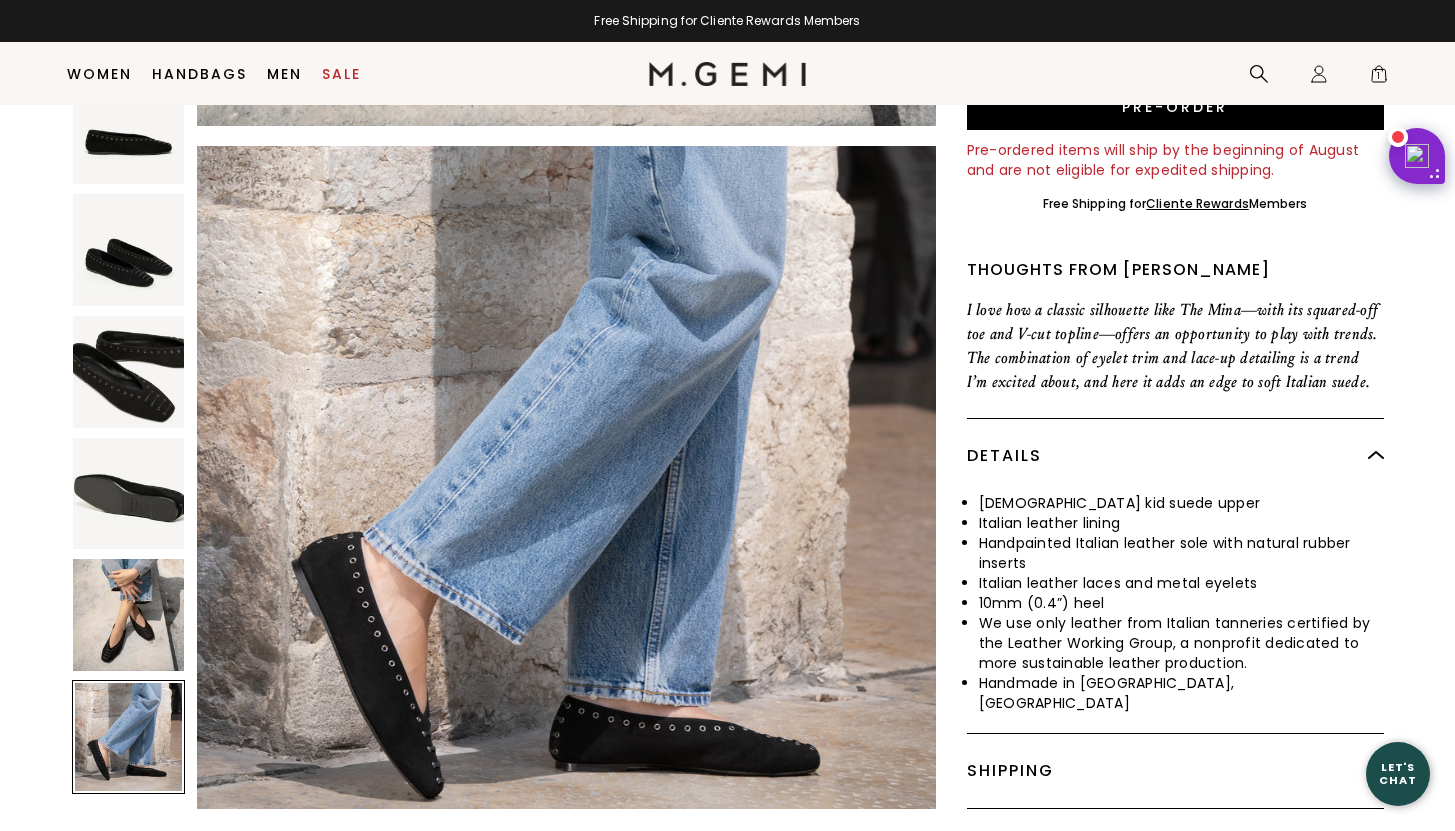 click at bounding box center [129, 250] 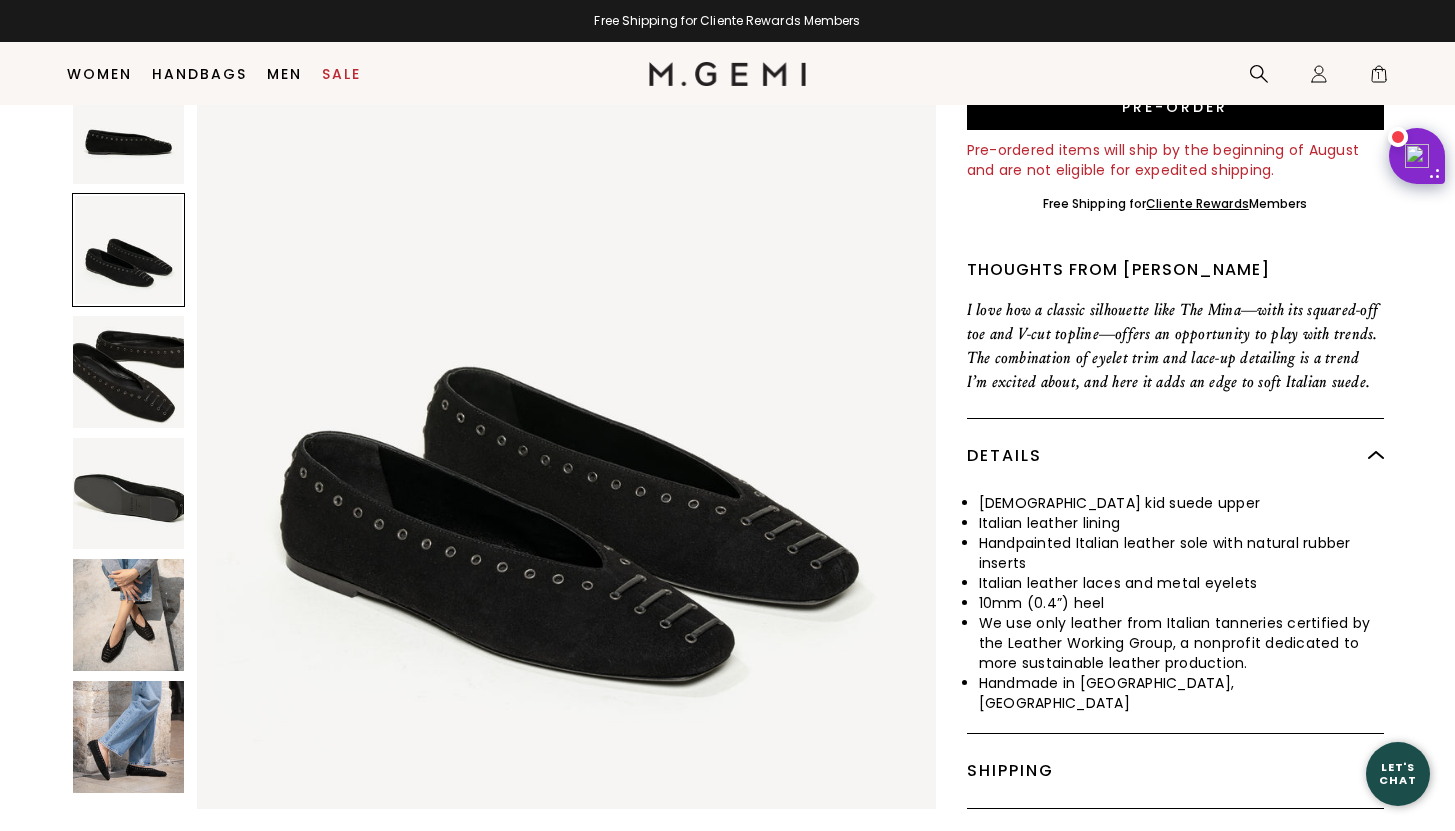 scroll, scrollTop: 743, scrollLeft: 0, axis: vertical 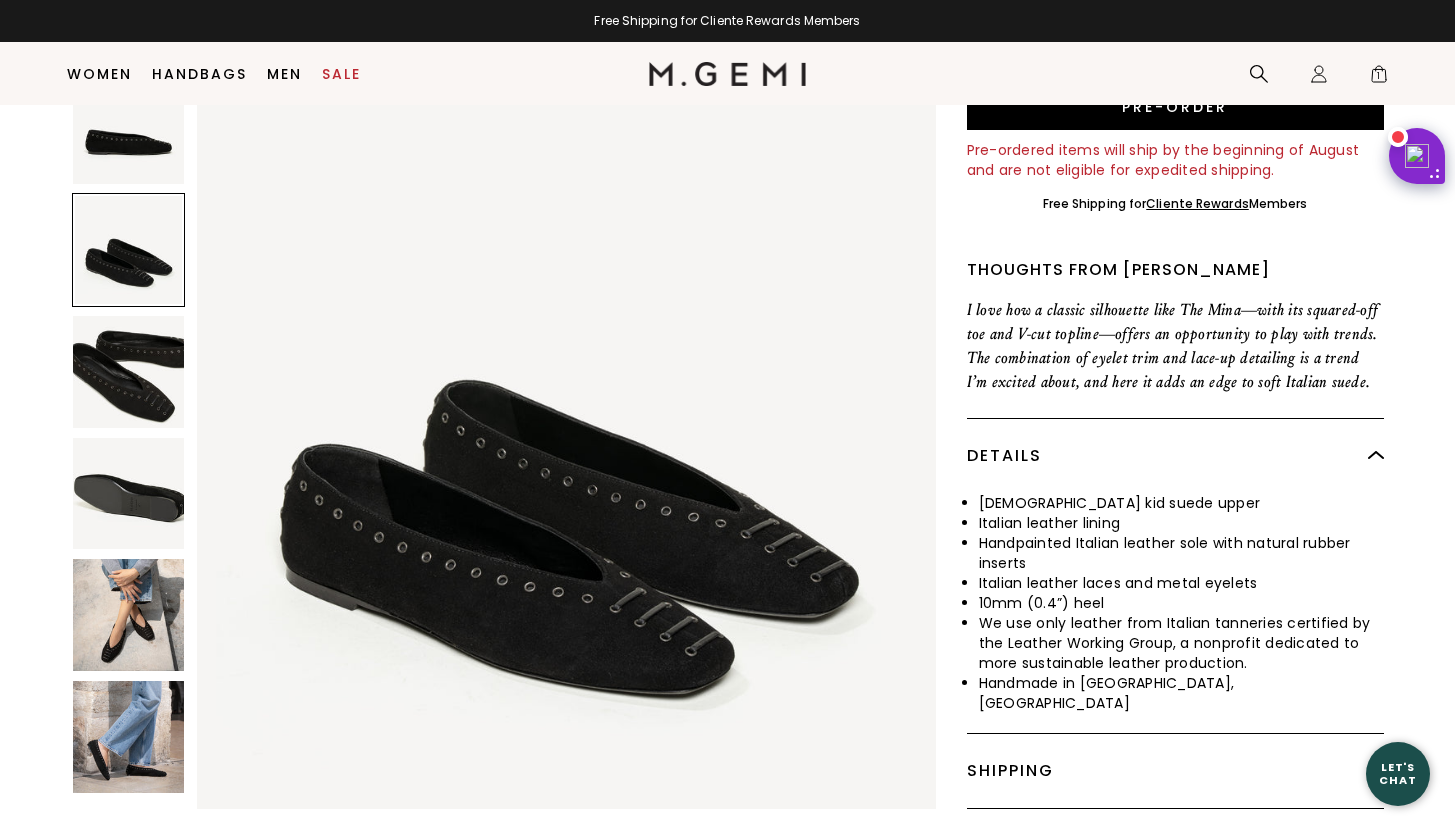 click at bounding box center (129, 494) 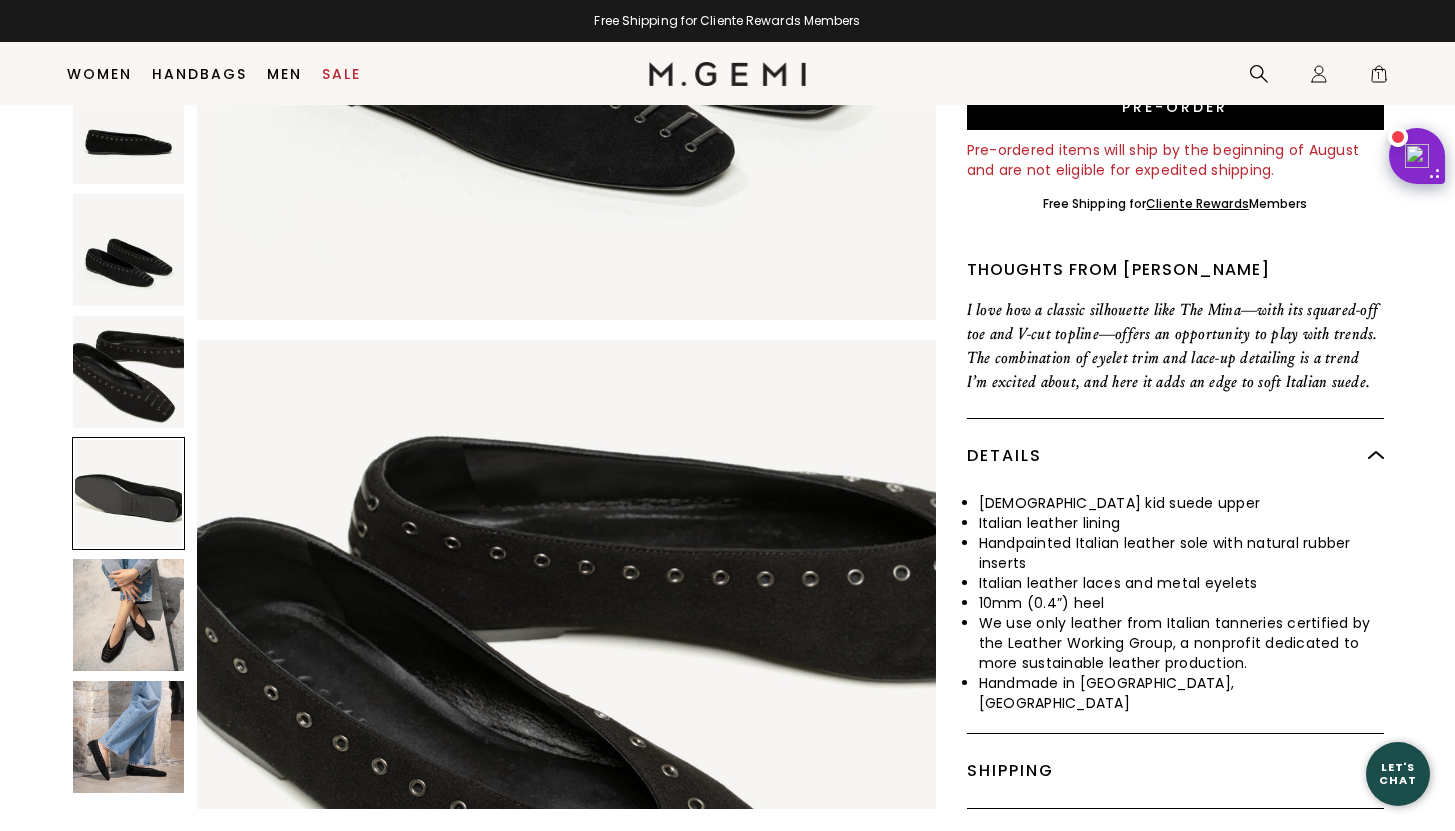 scroll, scrollTop: 1604, scrollLeft: 0, axis: vertical 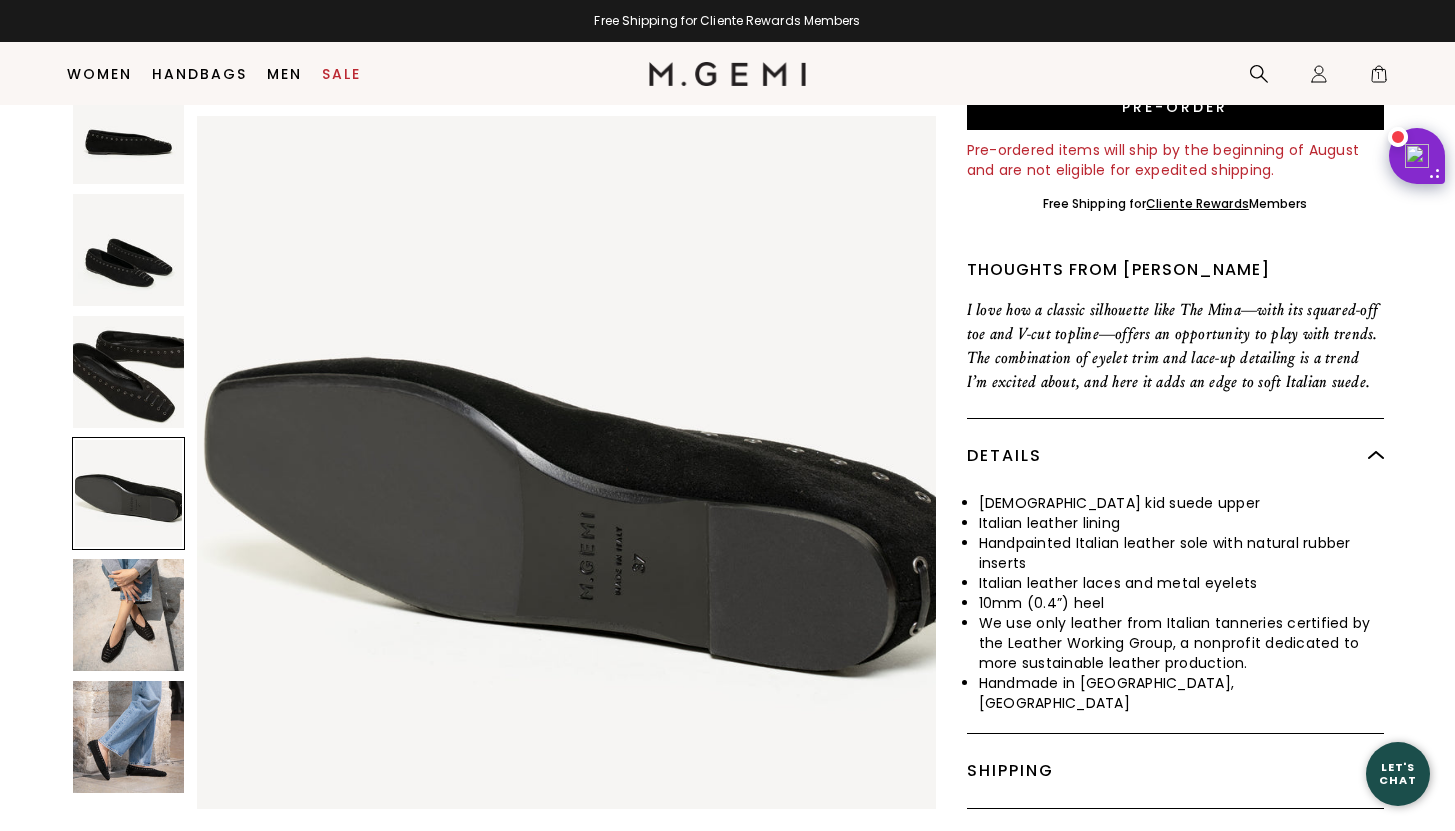 click at bounding box center [566, 486] 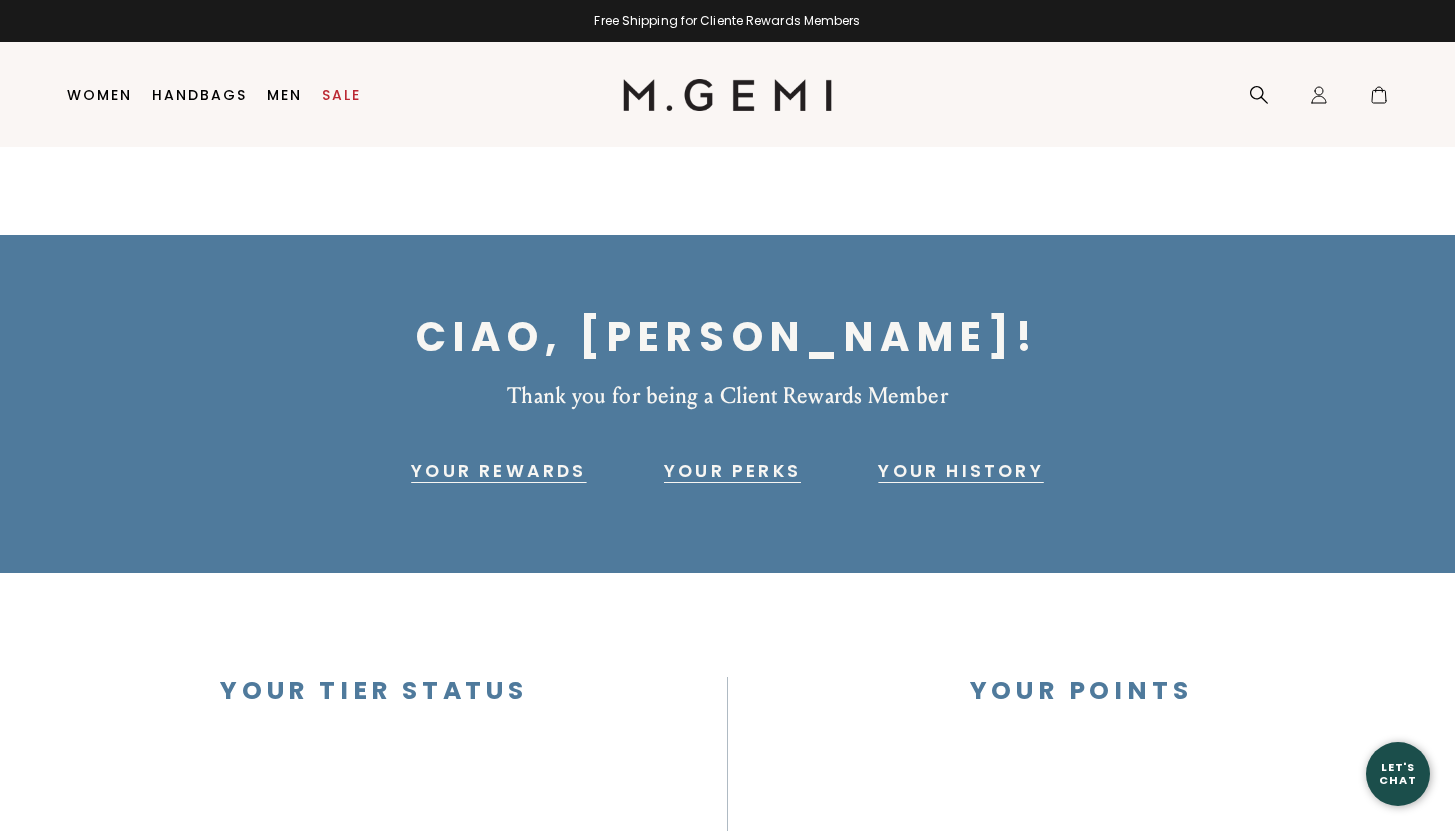 scroll, scrollTop: 0, scrollLeft: 0, axis: both 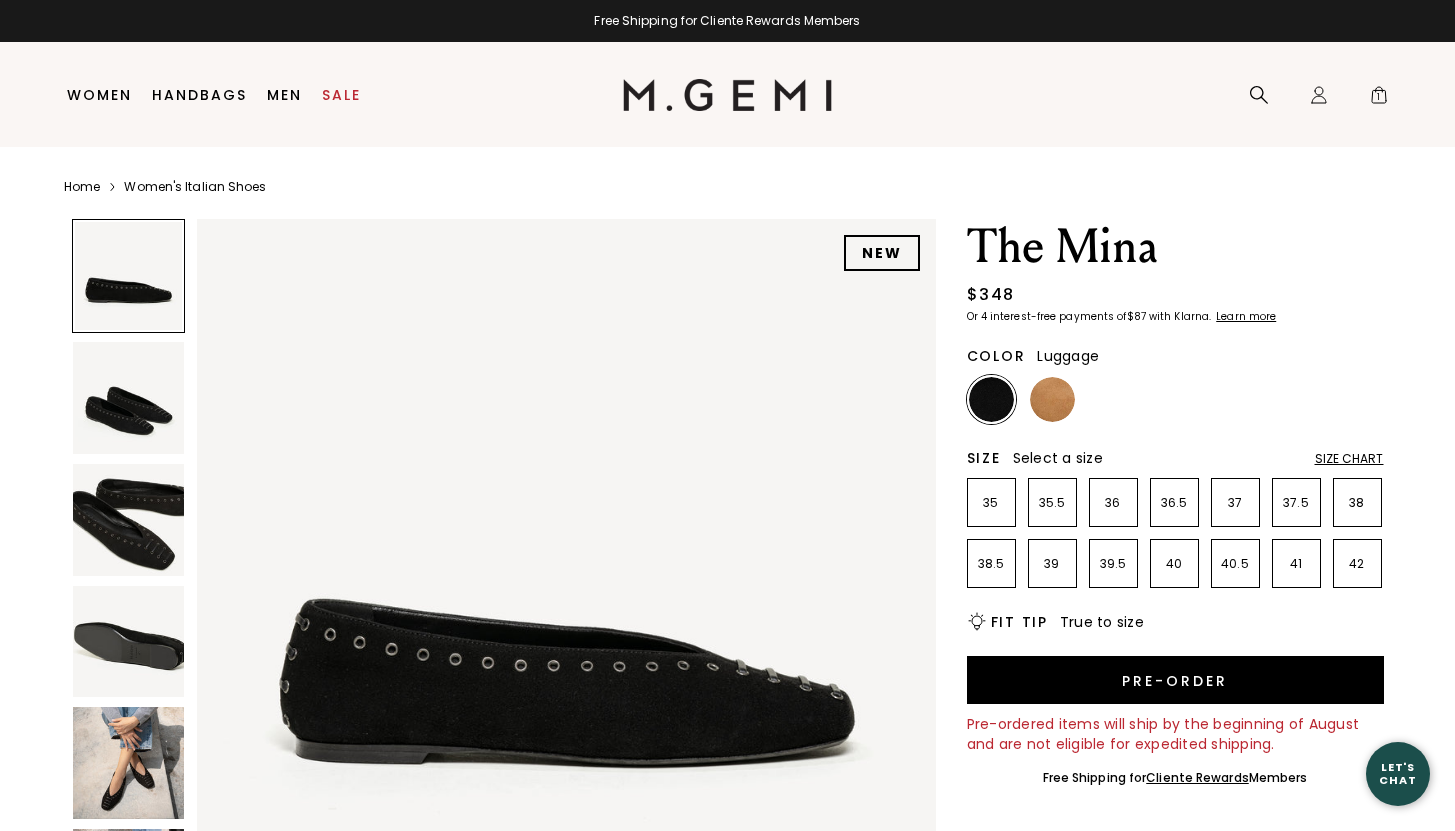 click at bounding box center (1052, 399) 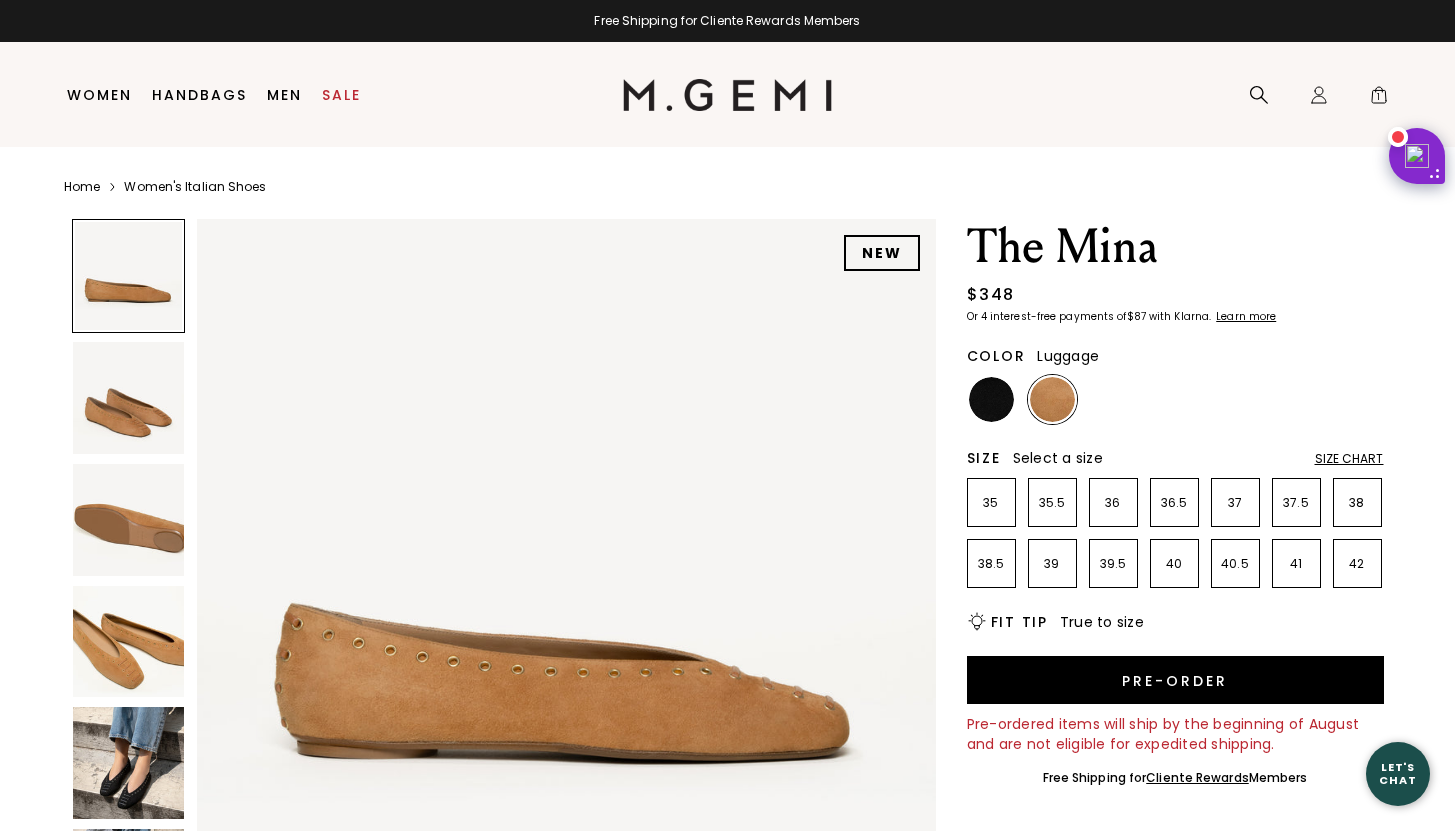 click at bounding box center (566, 588) 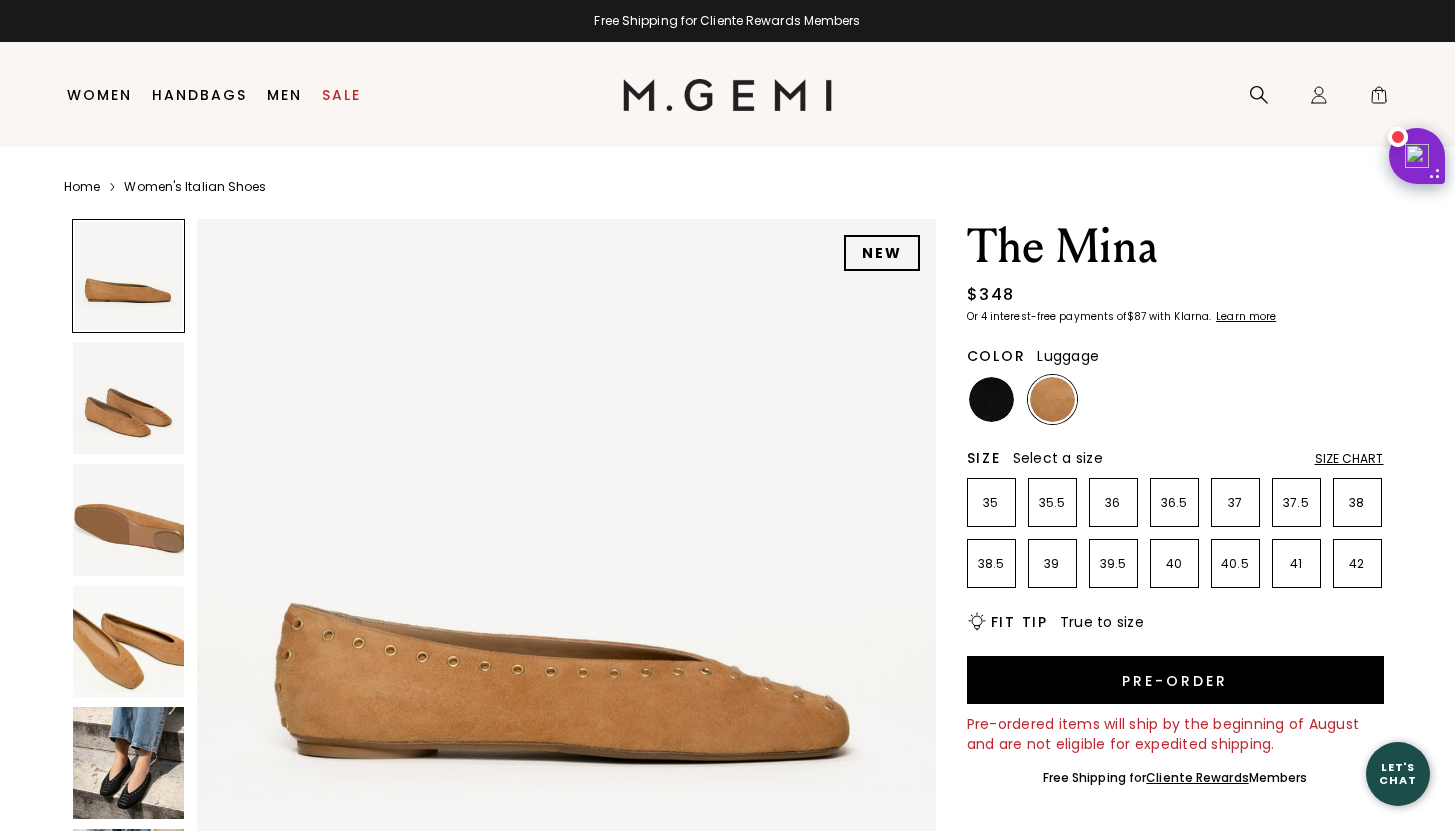 click at bounding box center (566, 588) 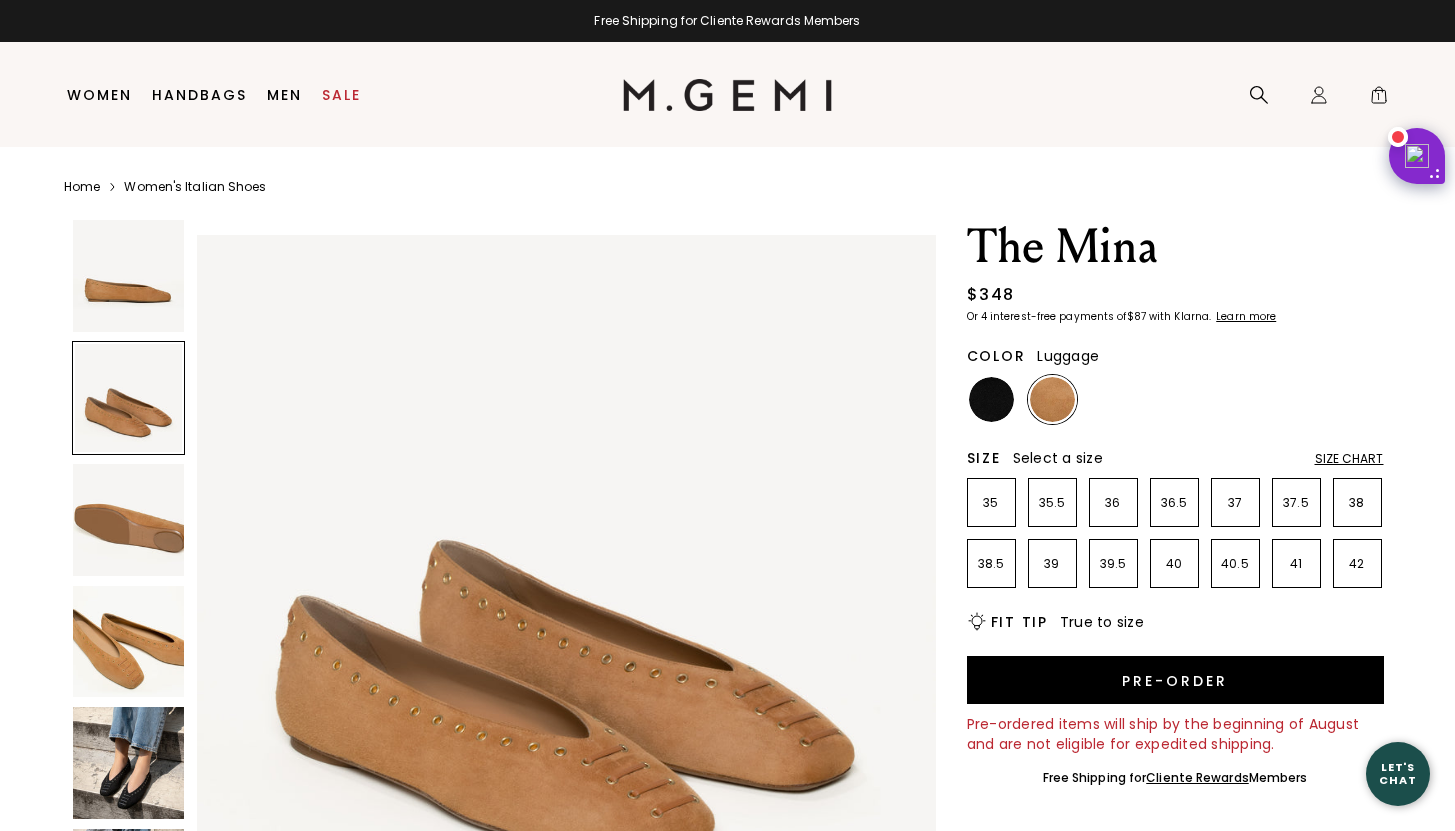 scroll, scrollTop: 743, scrollLeft: 0, axis: vertical 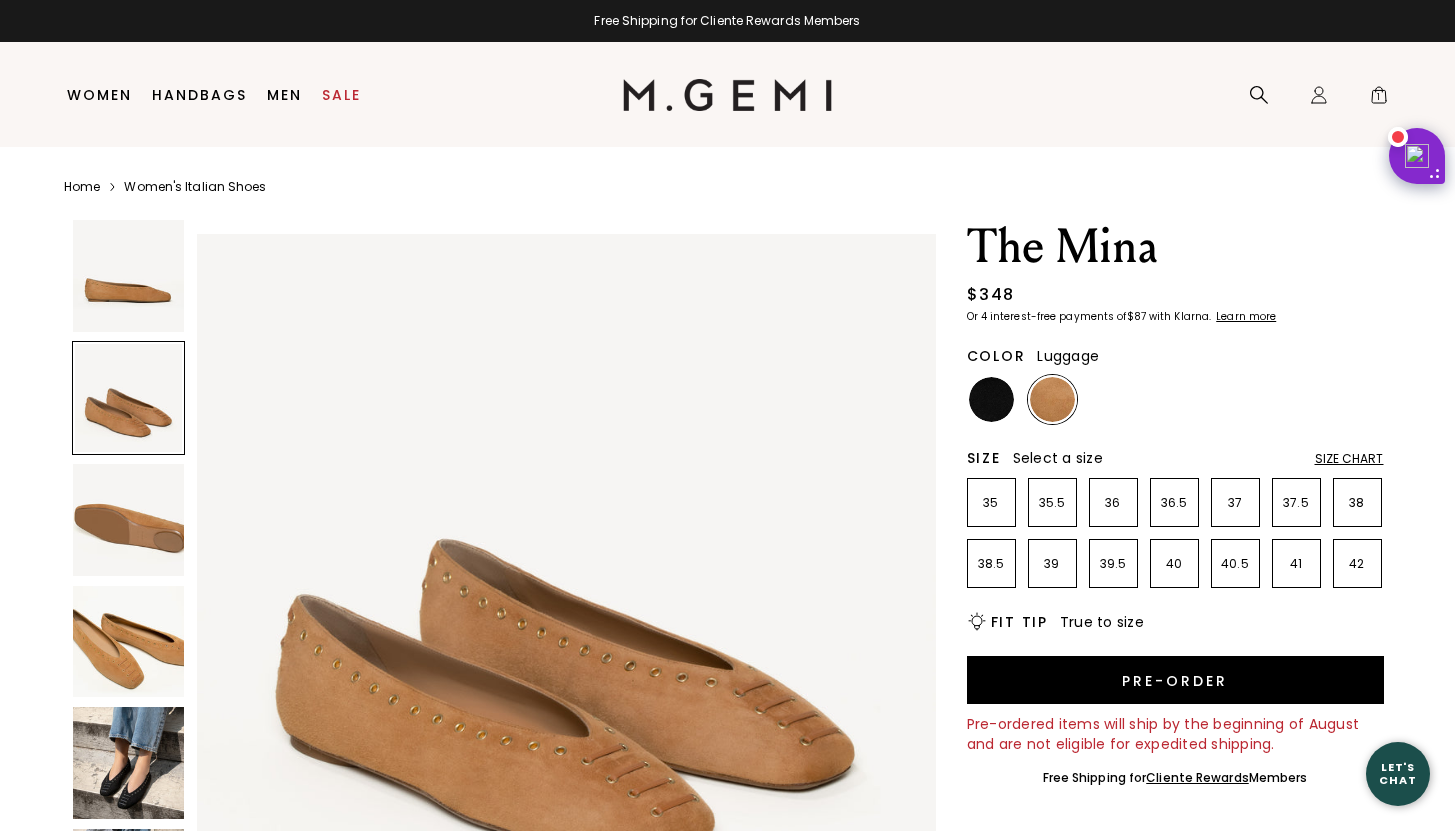 click at bounding box center [566, 603] 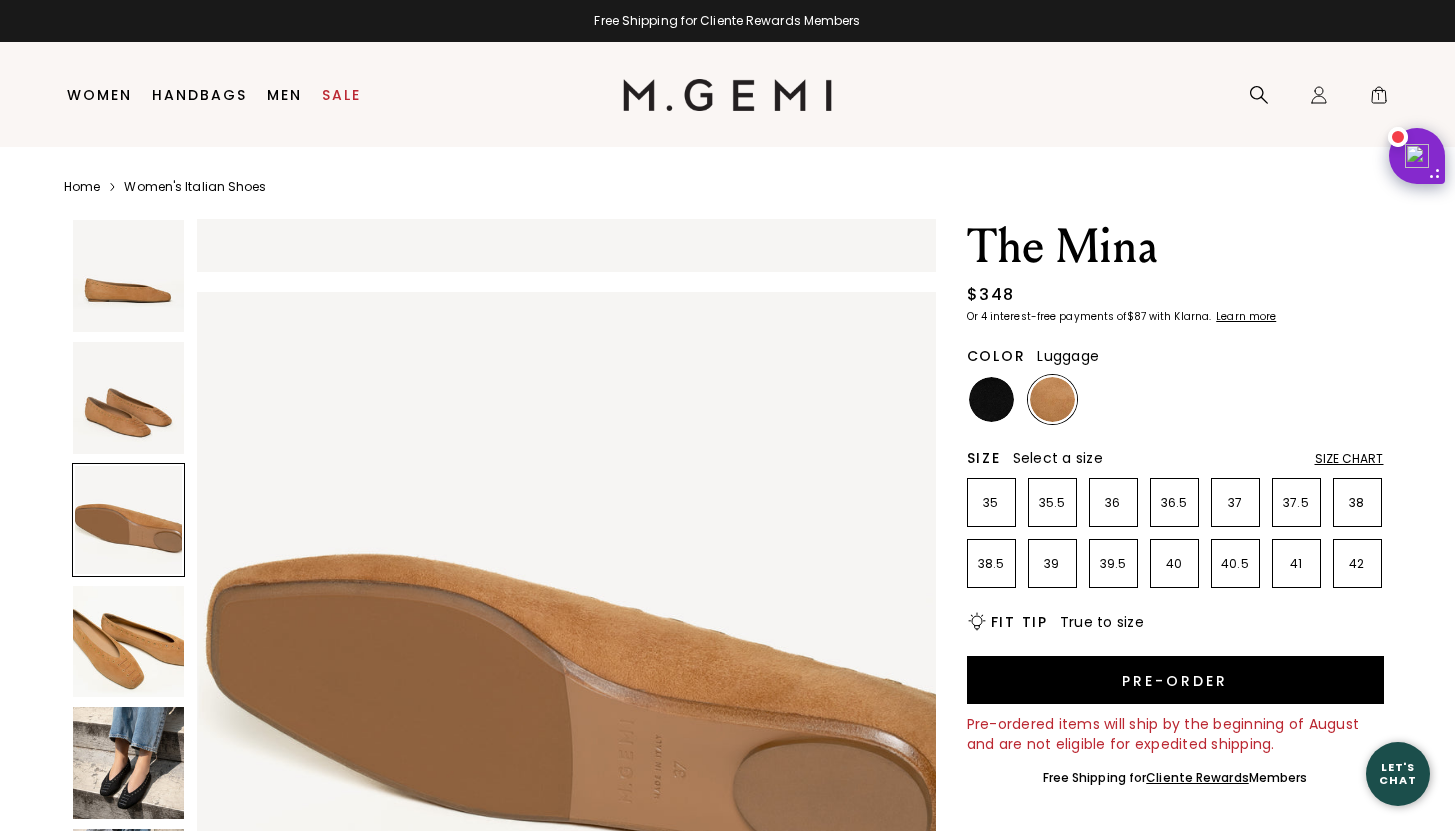 scroll, scrollTop: 1486, scrollLeft: 0, axis: vertical 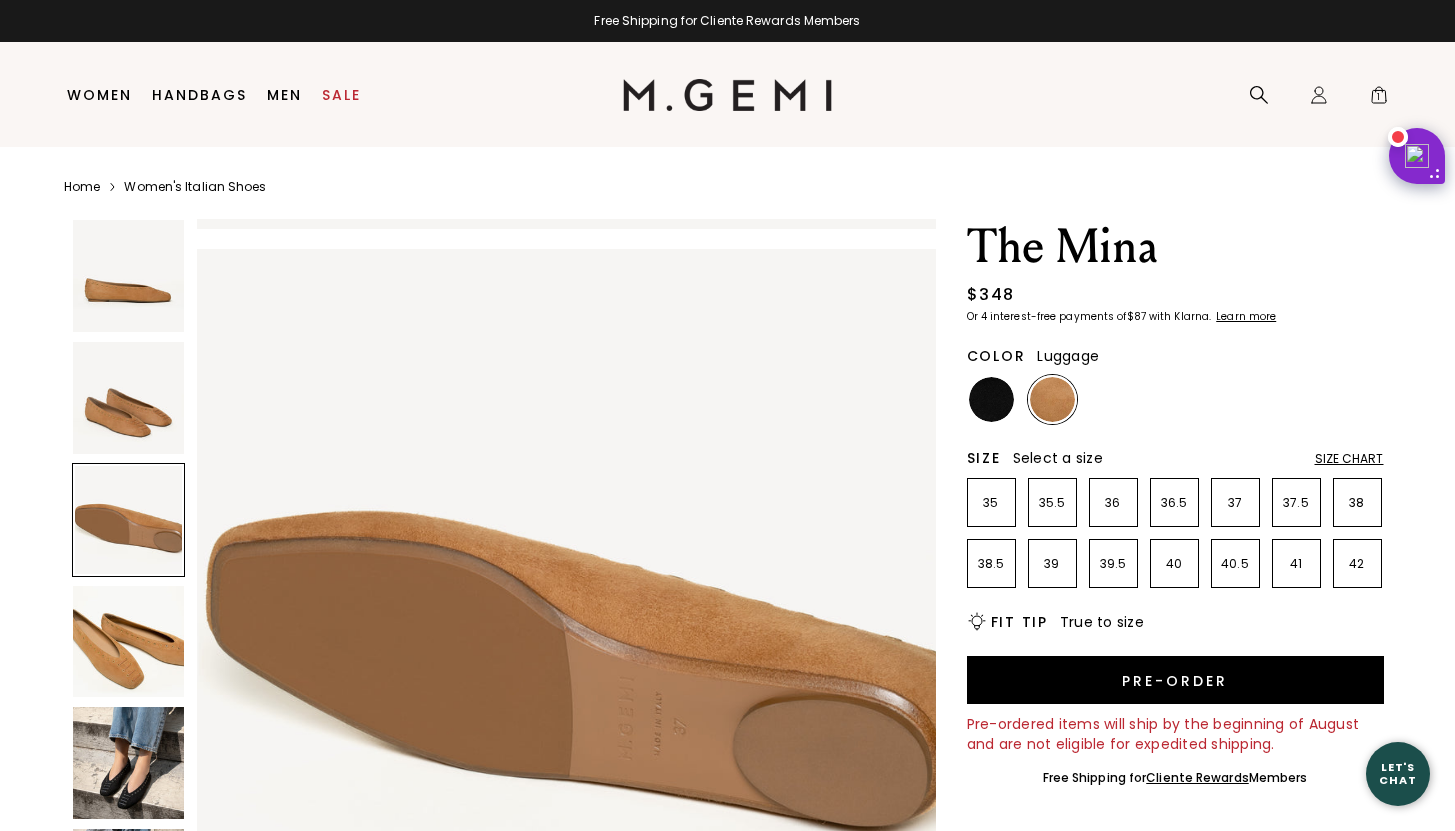 click at bounding box center [129, 642] 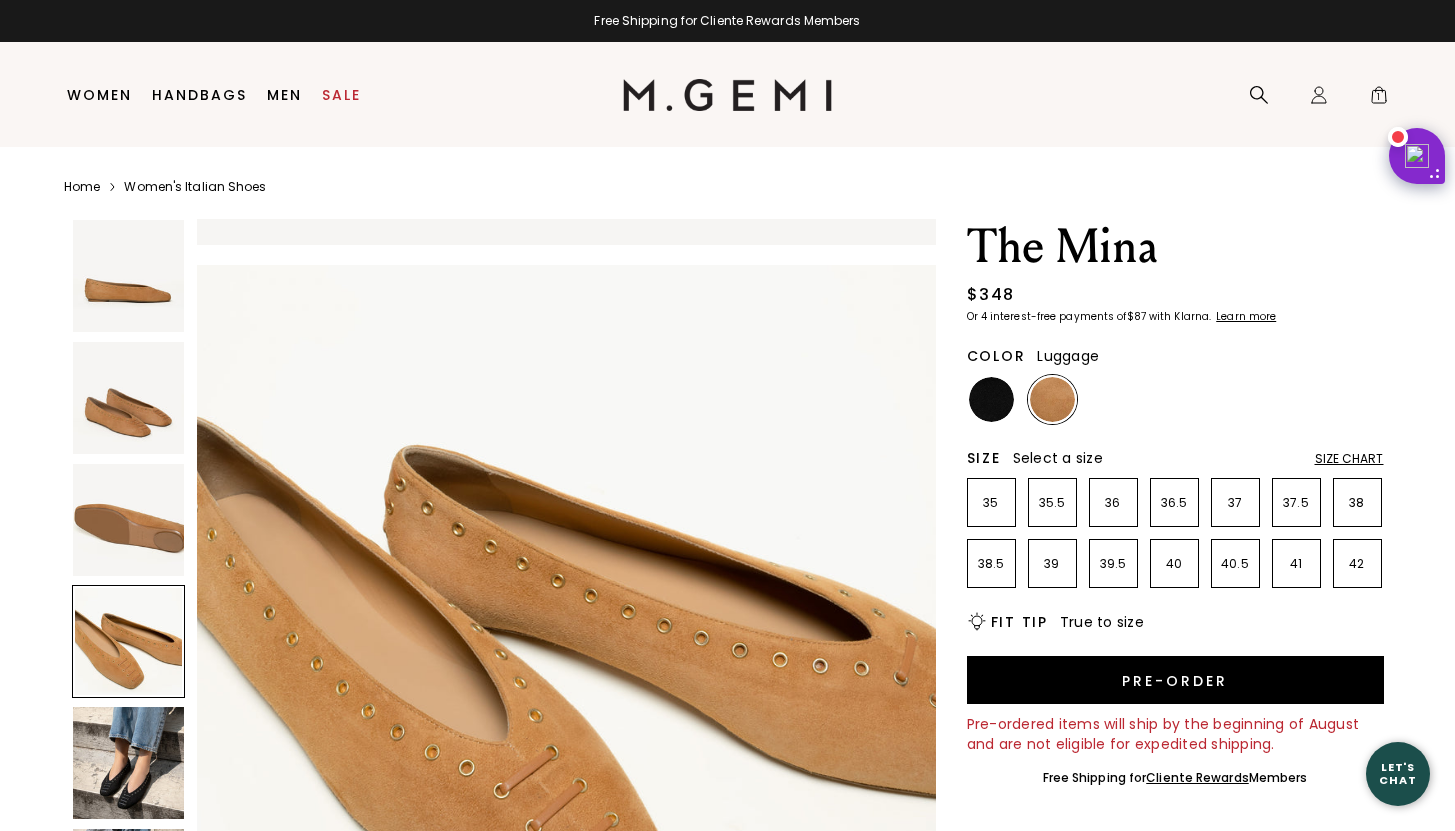 scroll, scrollTop: 2229, scrollLeft: 0, axis: vertical 